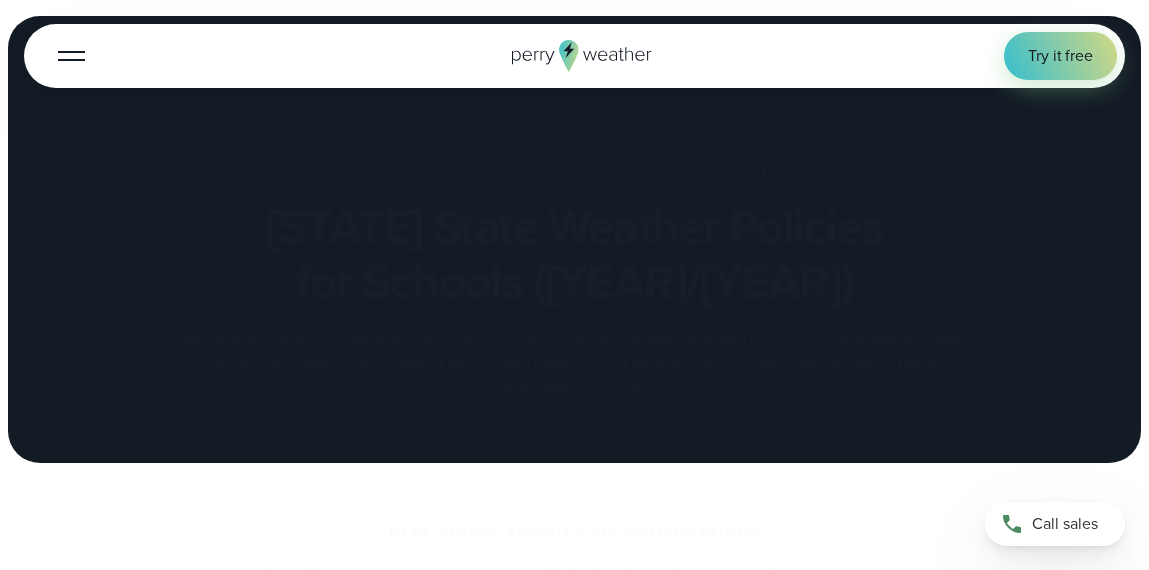 scroll, scrollTop: 0, scrollLeft: 0, axis: both 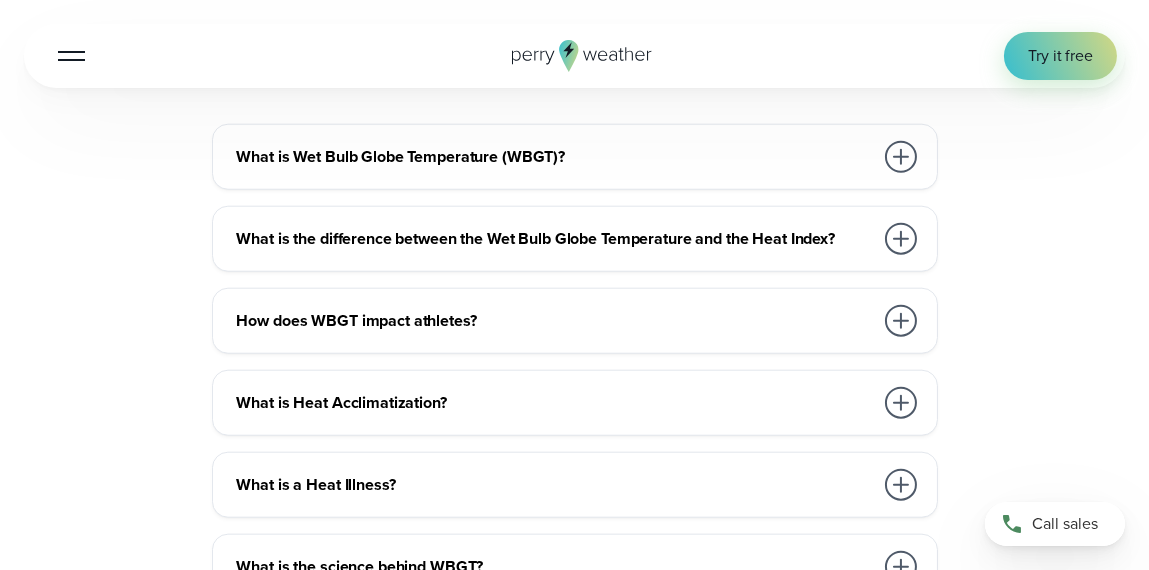 click at bounding box center (901, 239) 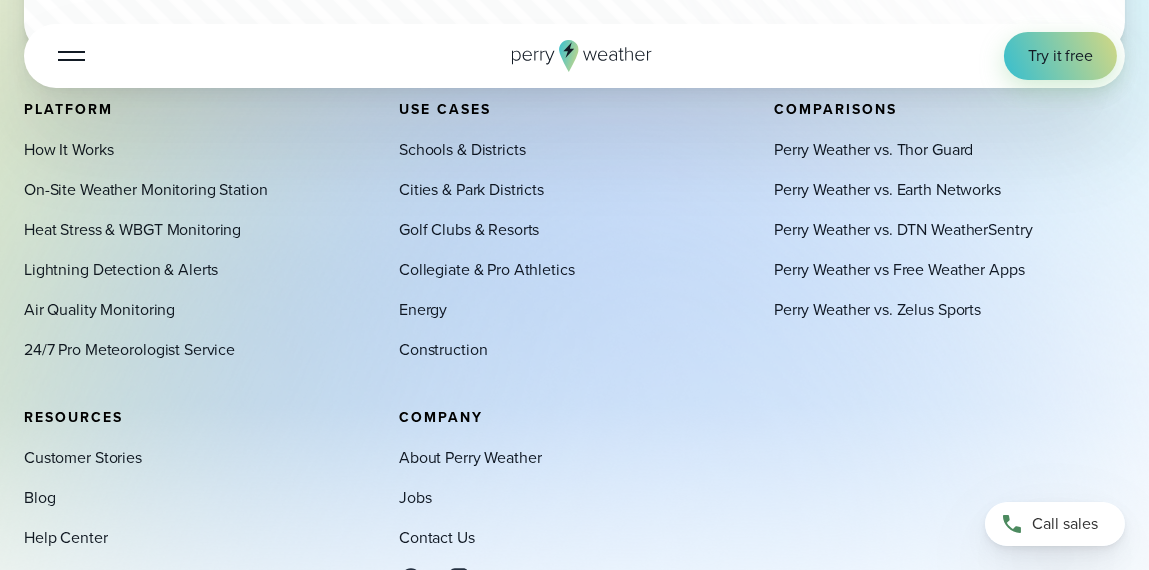 scroll, scrollTop: 8699, scrollLeft: 0, axis: vertical 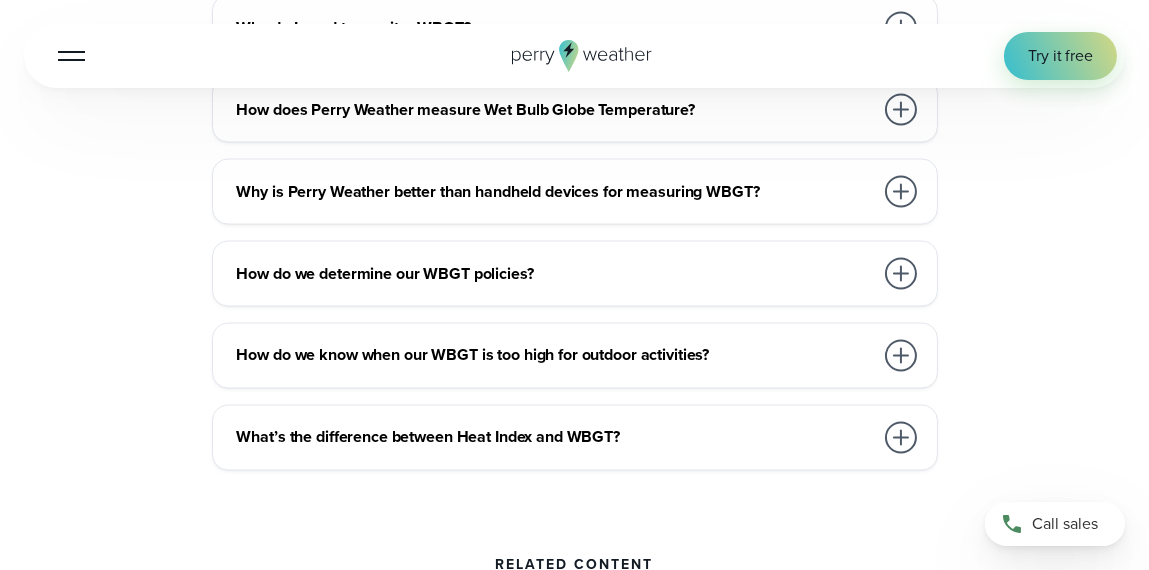 click on "What’s the difference between Heat Index and WBGT?" at bounding box center (555, 438) 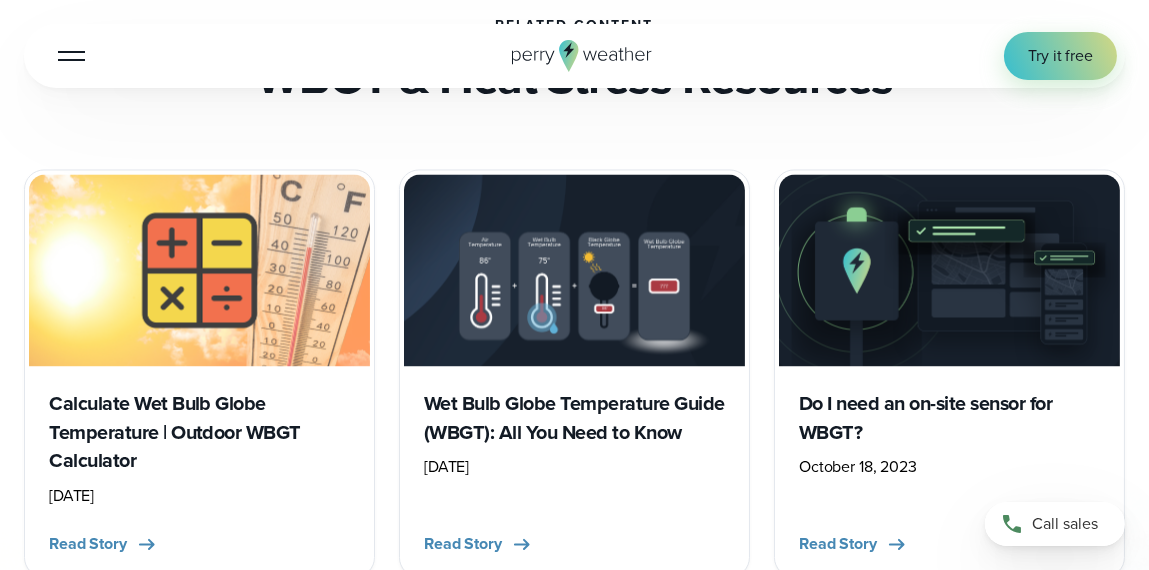 scroll, scrollTop: 6799, scrollLeft: 0, axis: vertical 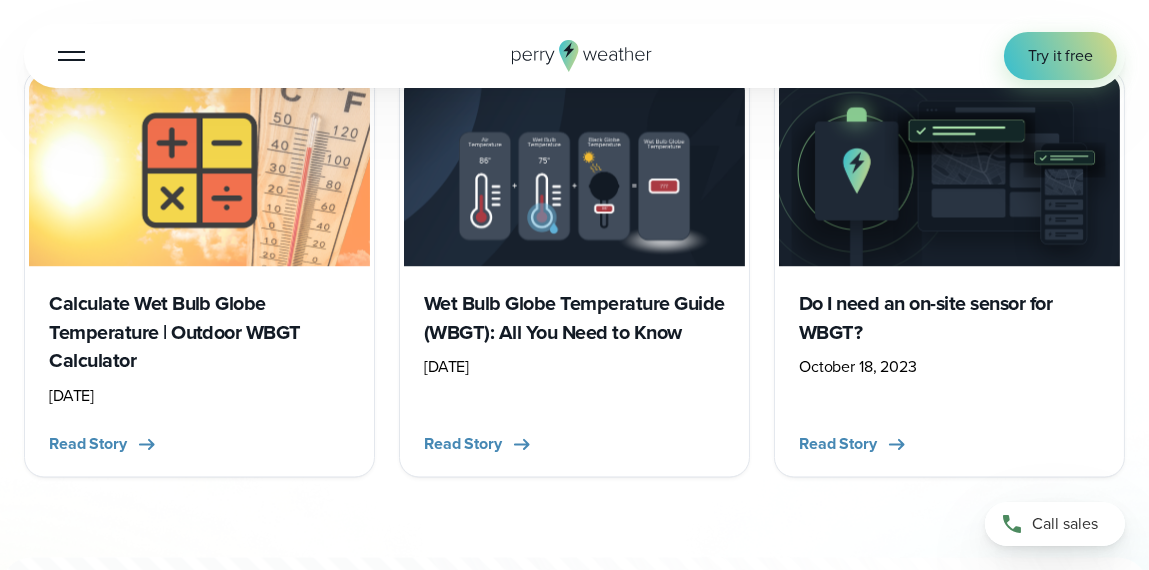 click on "Calculate Wet Bulb Globe Temperature | Outdoor WBGT Calculator" at bounding box center [199, 333] 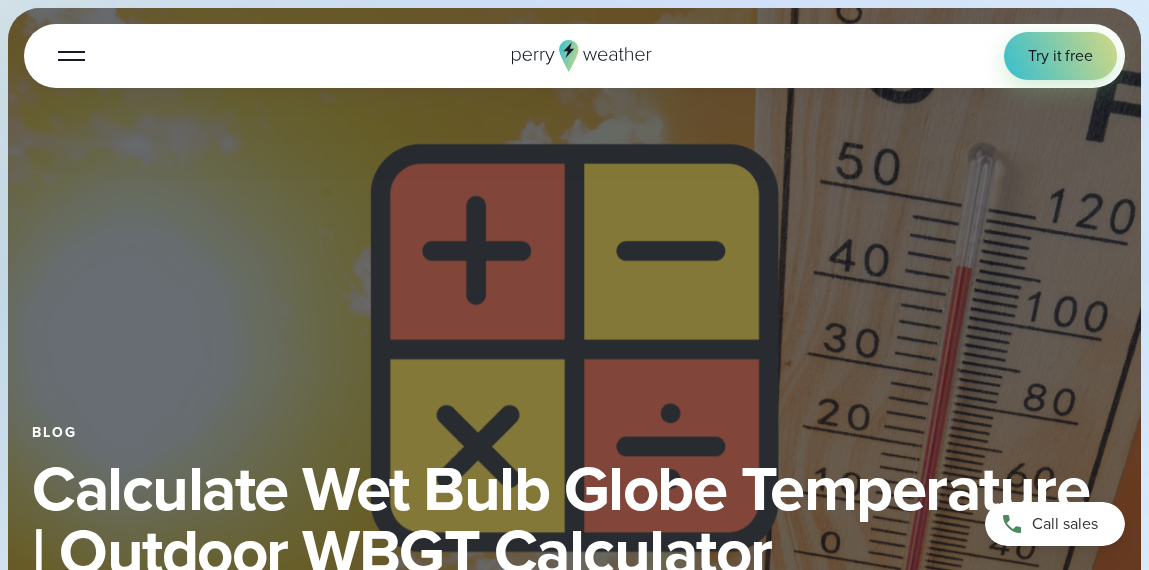 select on "***" 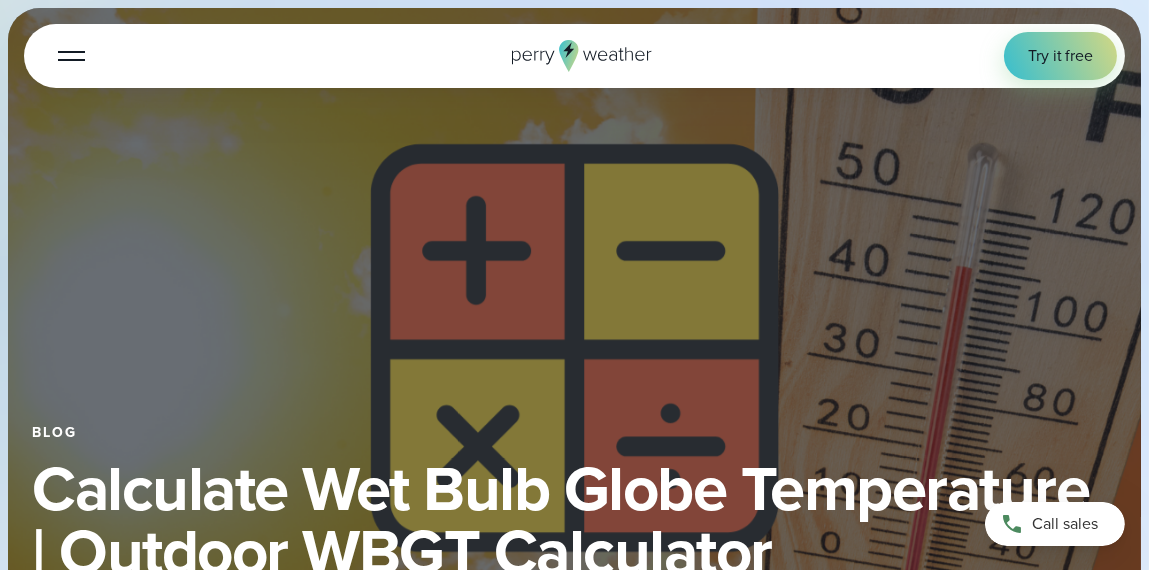 scroll, scrollTop: 0, scrollLeft: 0, axis: both 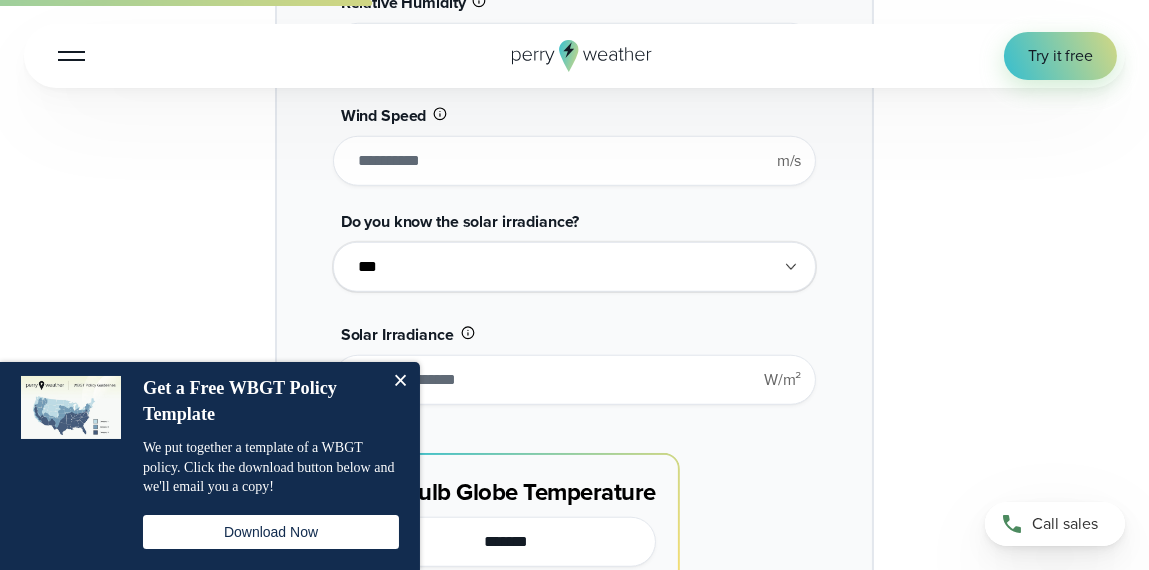 click at bounding box center (400, 382) 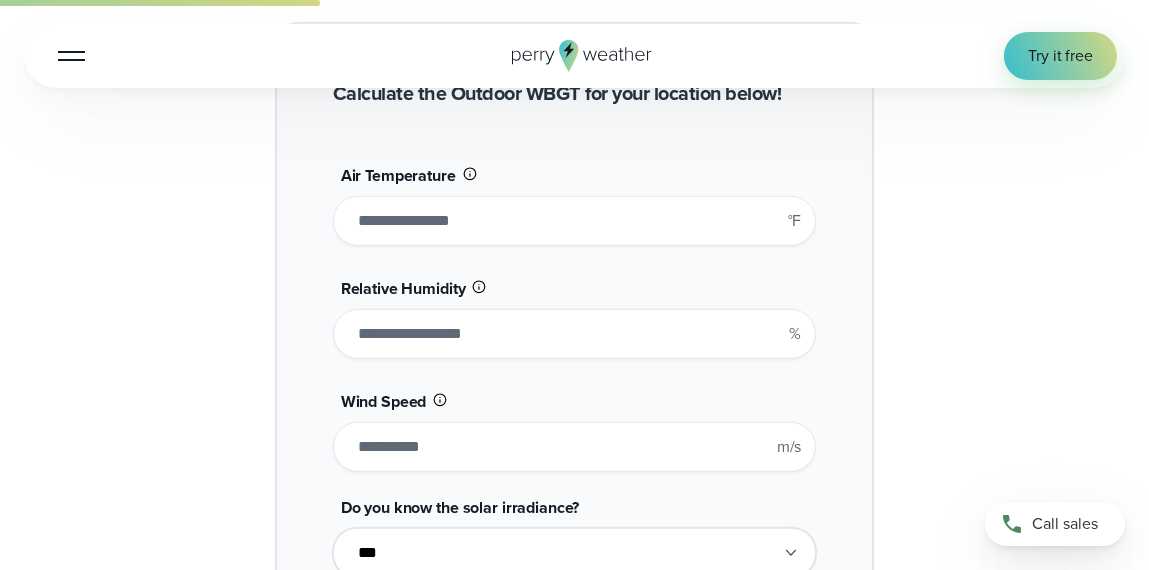 scroll, scrollTop: 2199, scrollLeft: 0, axis: vertical 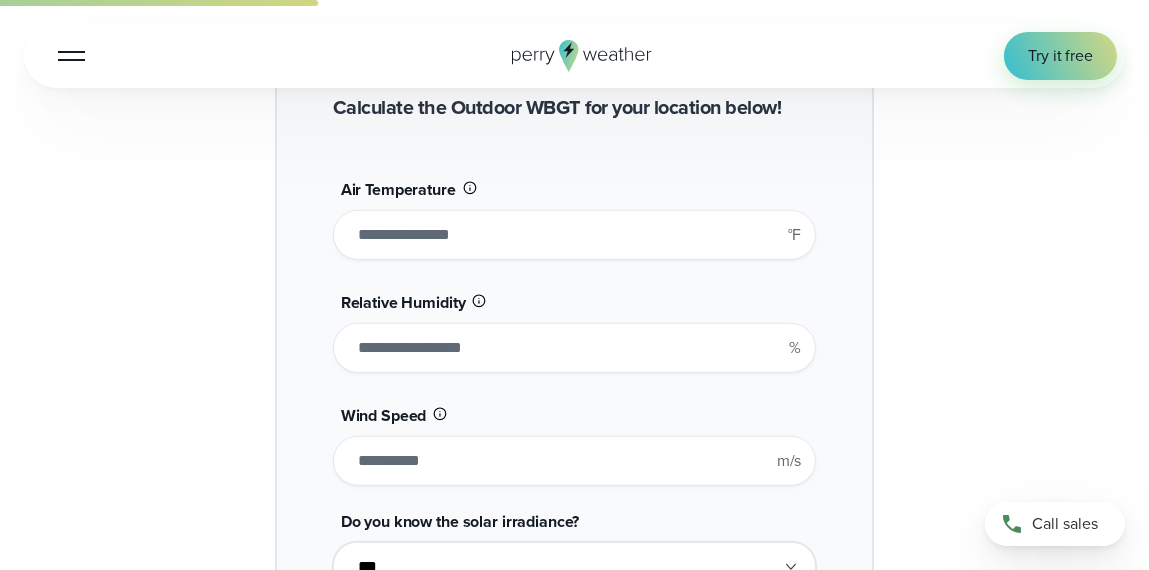 click on "**" at bounding box center [575, 235] 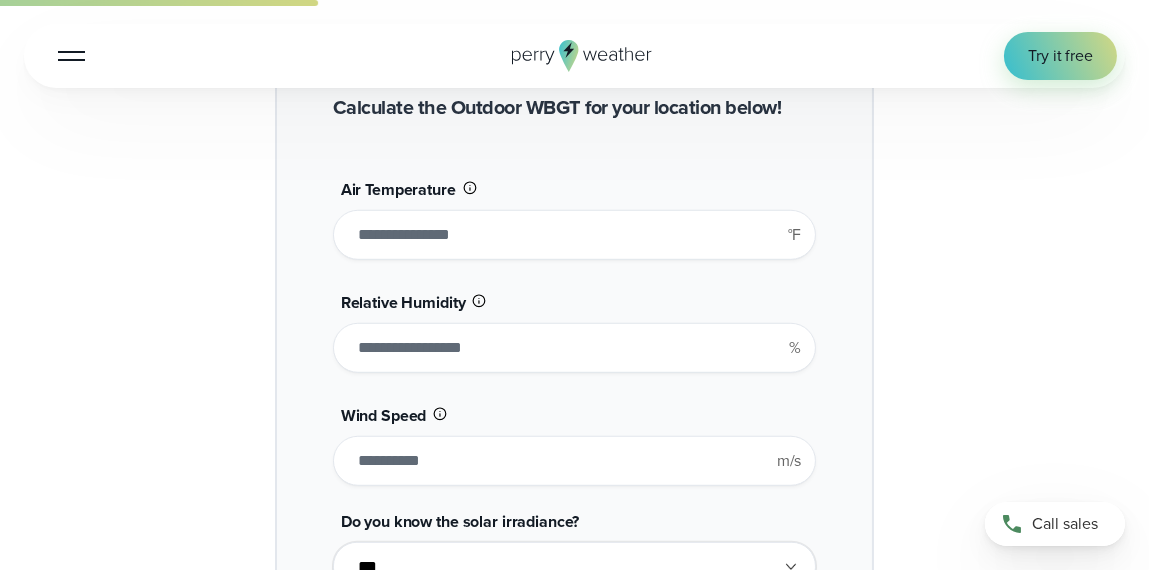 type on "**" 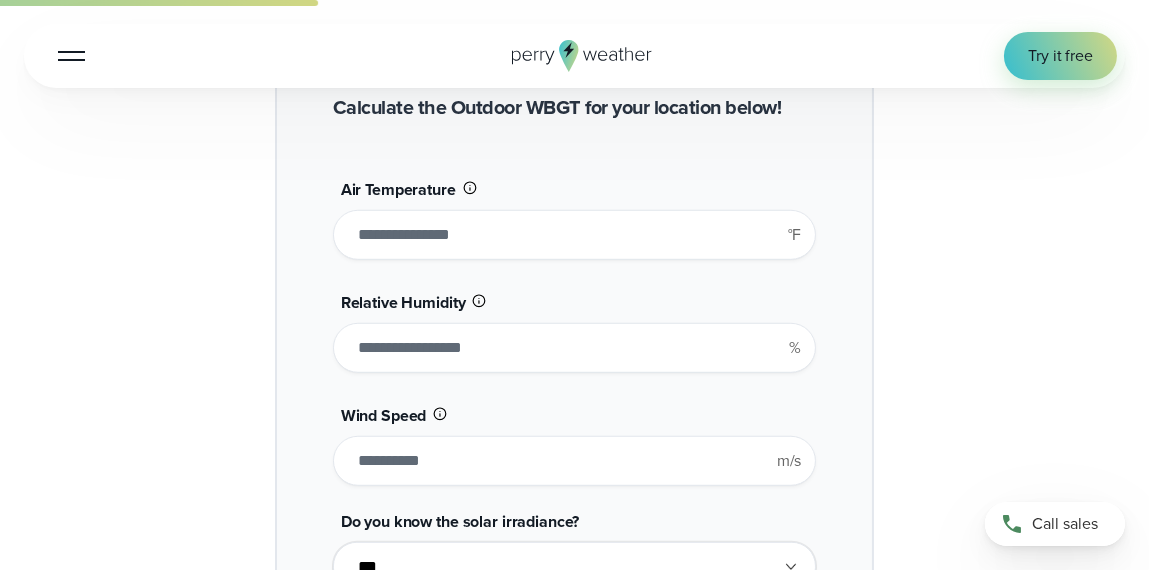 type on "*******" 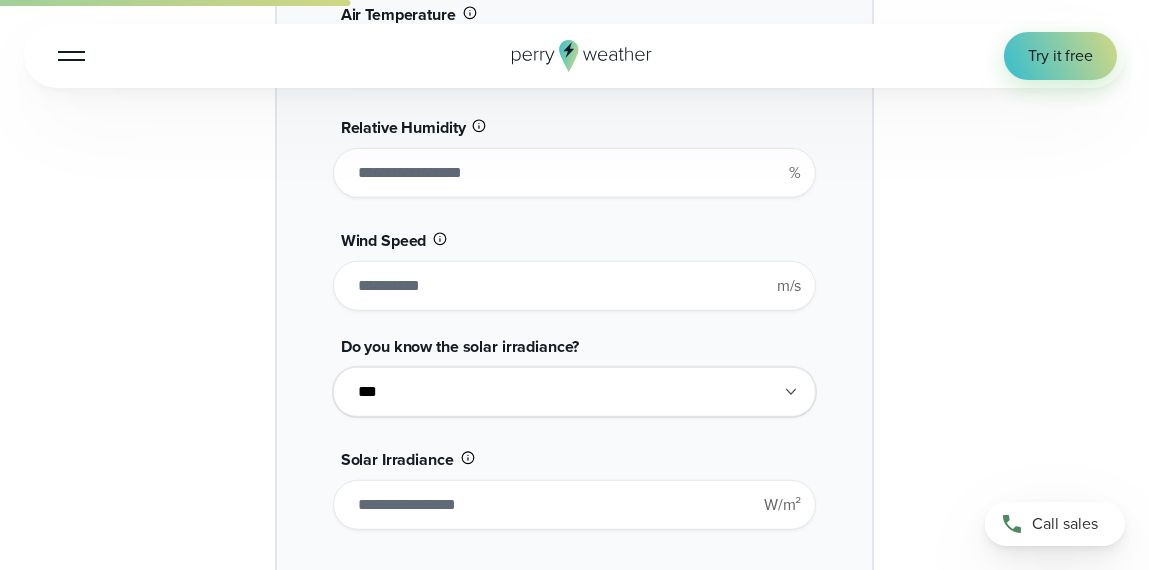 scroll, scrollTop: 2414, scrollLeft: 0, axis: vertical 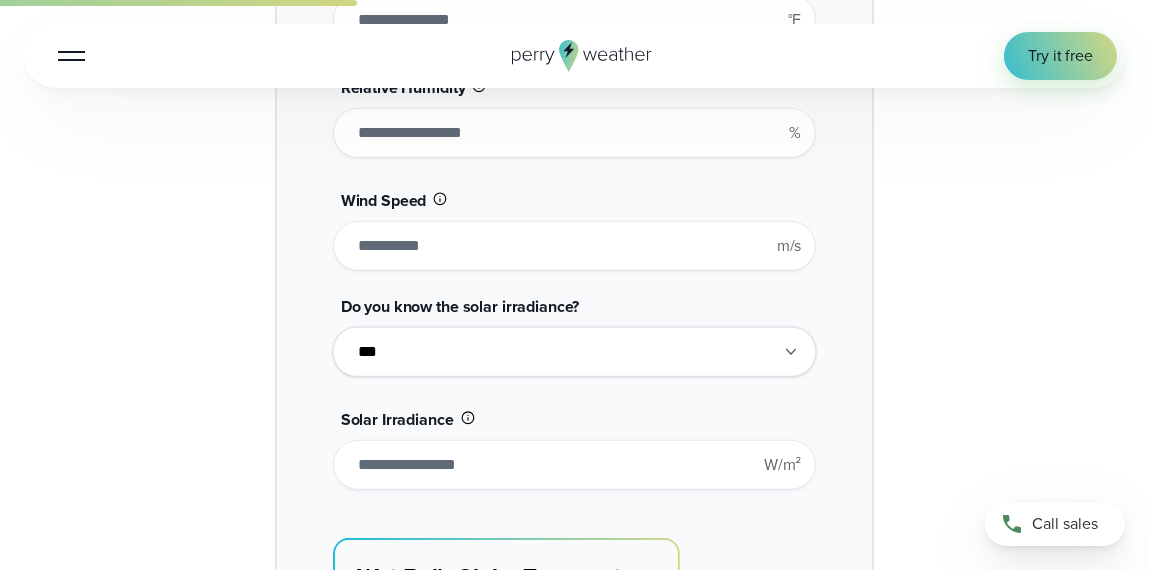 click on "**********" at bounding box center [575, 352] 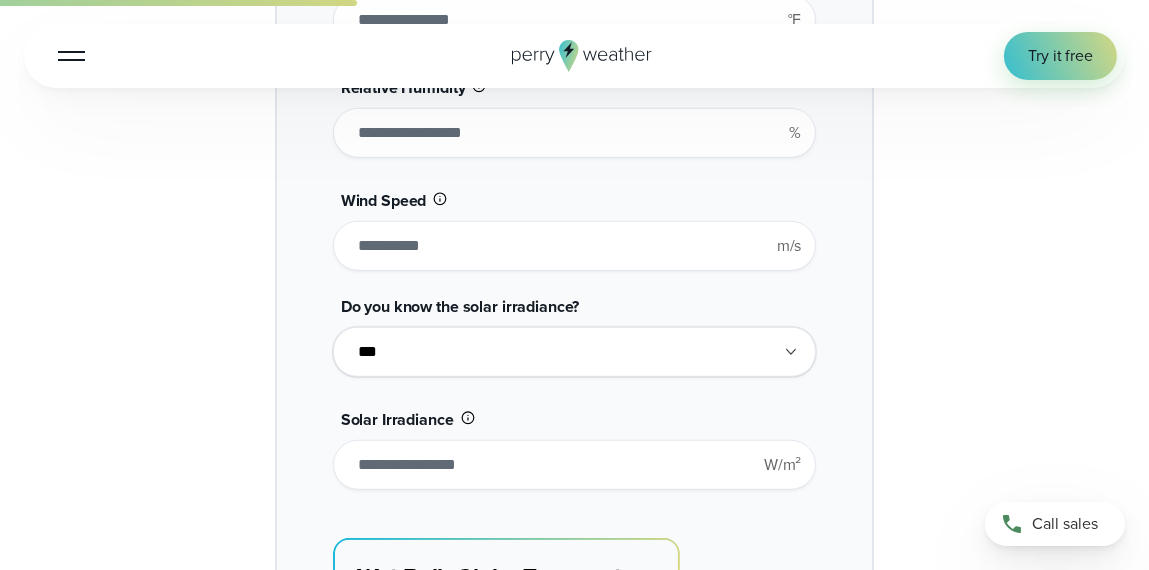 select on "**" 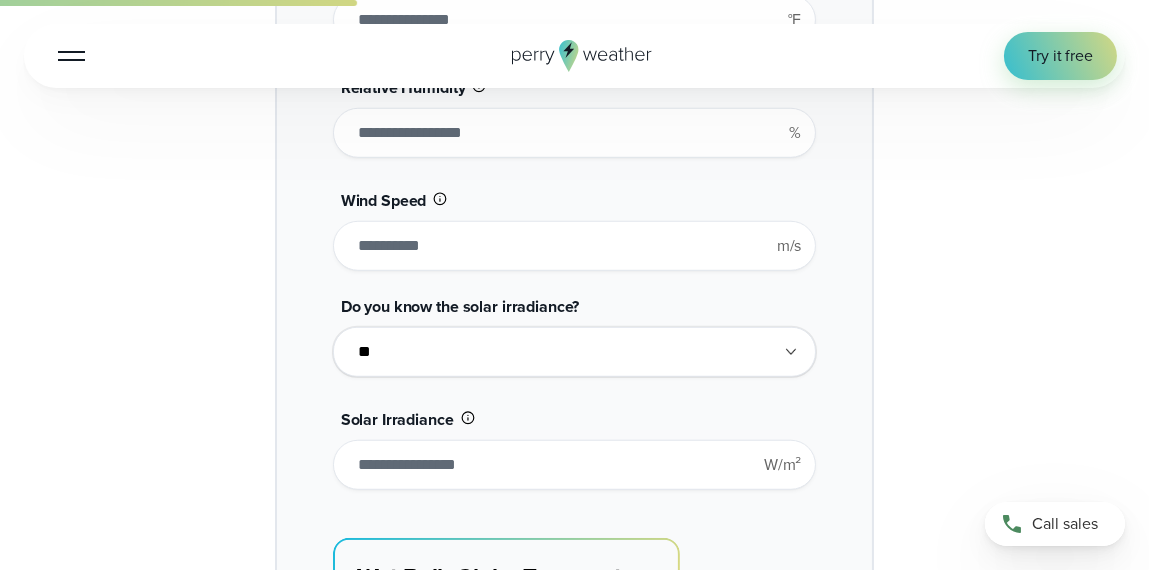 click on "**********" at bounding box center [575, 352] 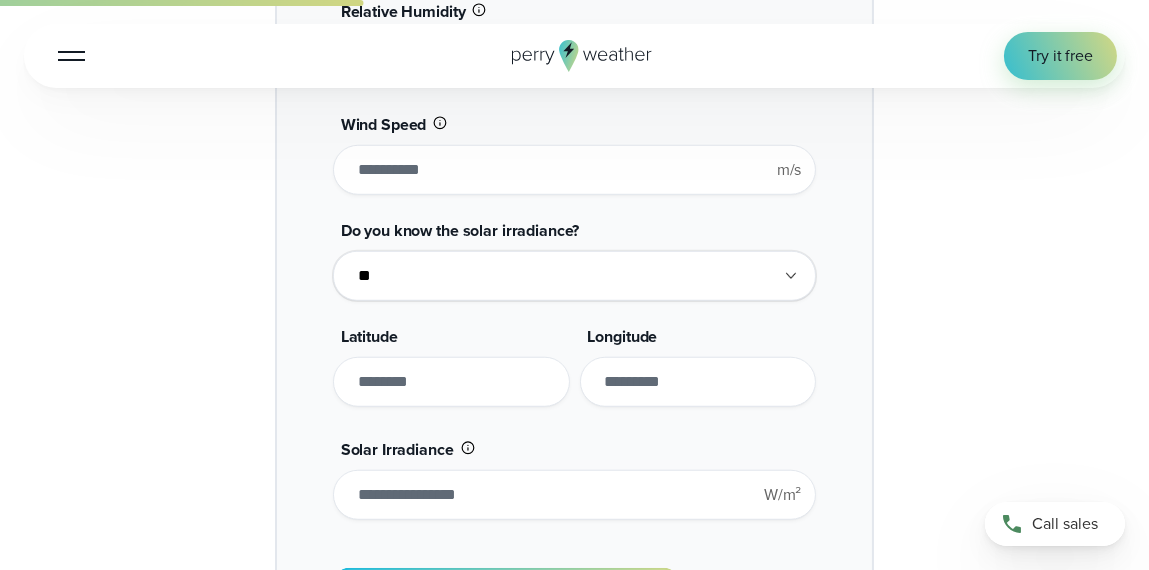 scroll, scrollTop: 2514, scrollLeft: 0, axis: vertical 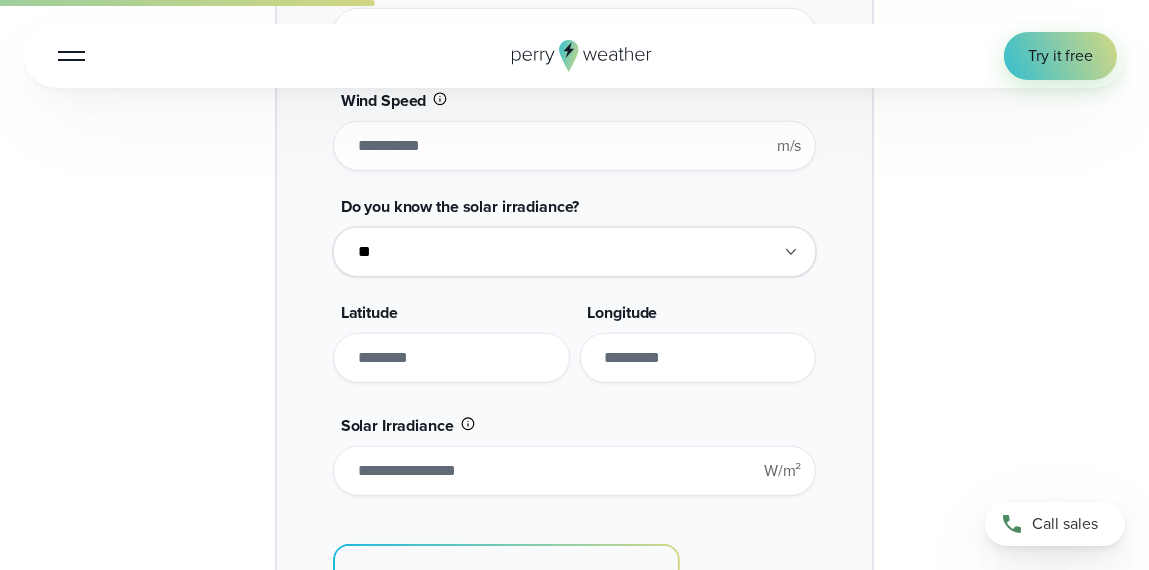 click at bounding box center [451, 358] 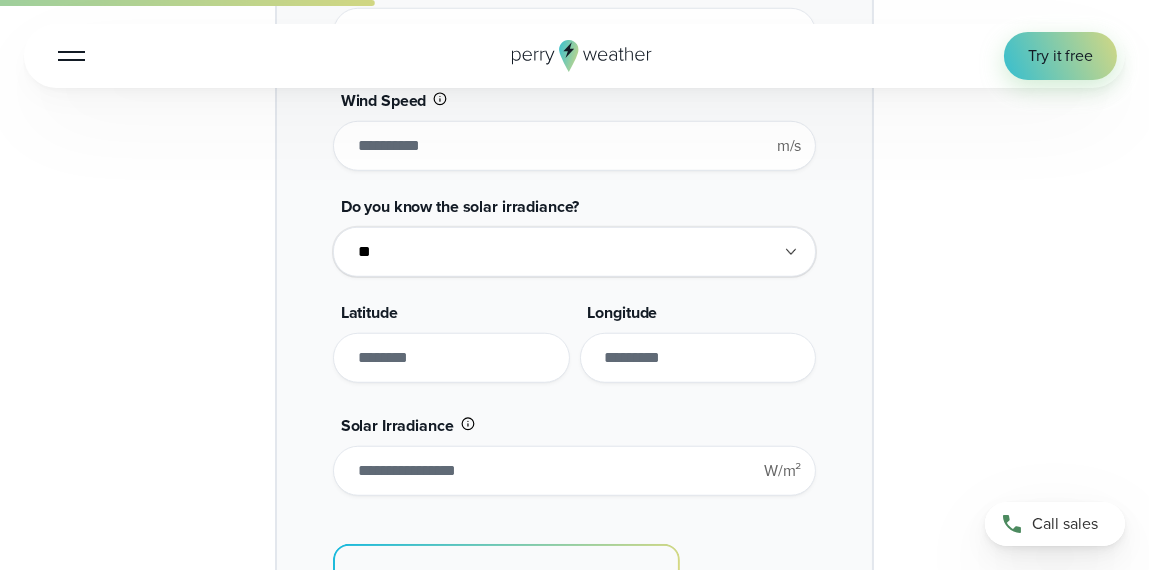 scroll, scrollTop: 0, scrollLeft: 94, axis: horizontal 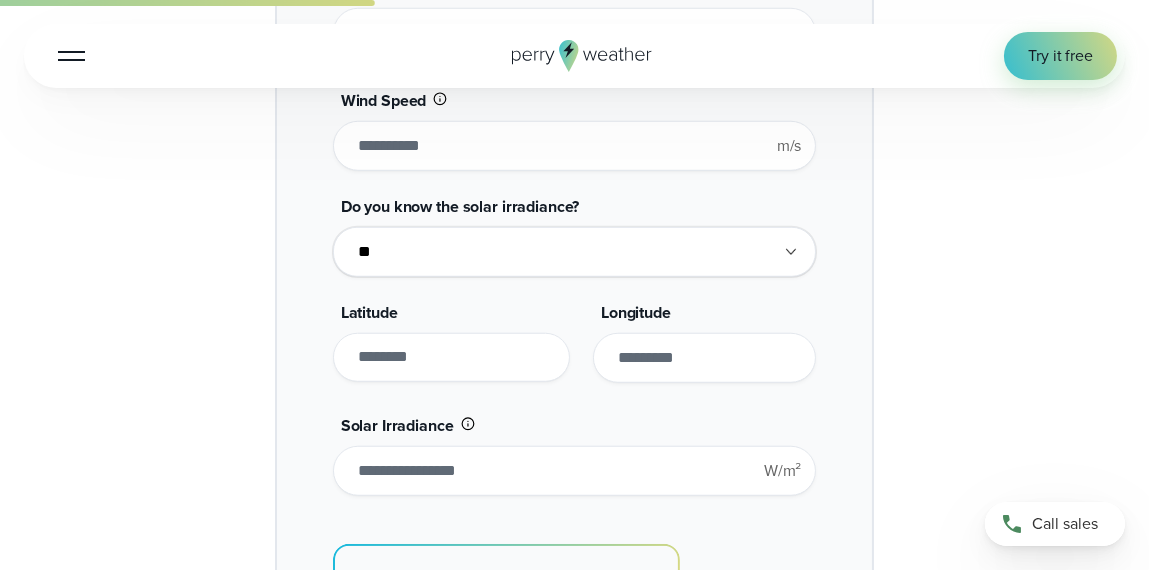 drag, startPoint x: 547, startPoint y: 350, endPoint x: 410, endPoint y: 352, distance: 137.0146 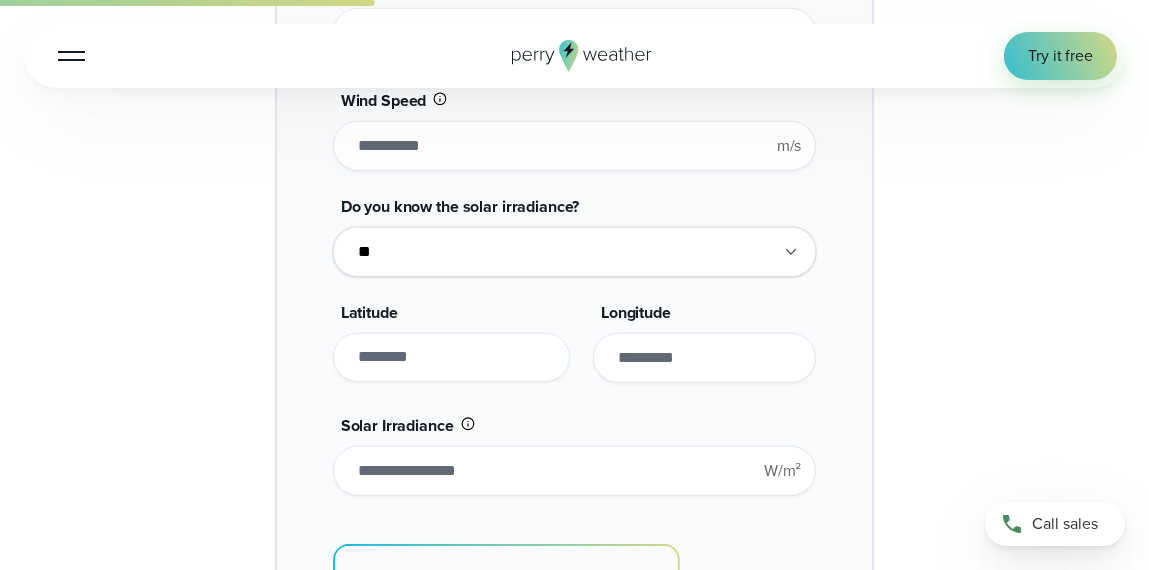 click at bounding box center [451, 357] 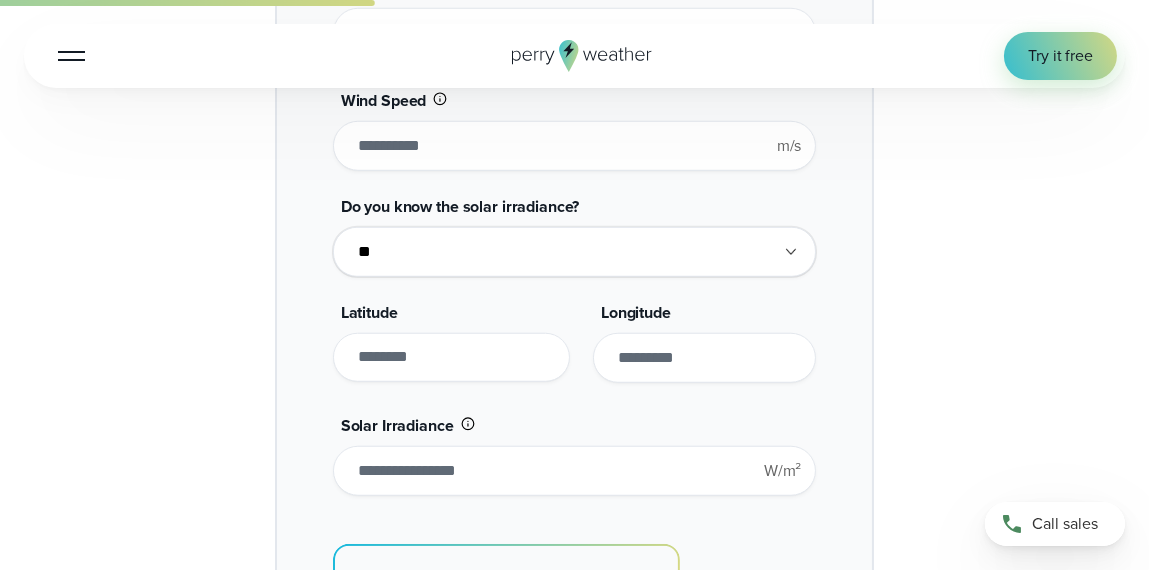 scroll, scrollTop: 0, scrollLeft: 0, axis: both 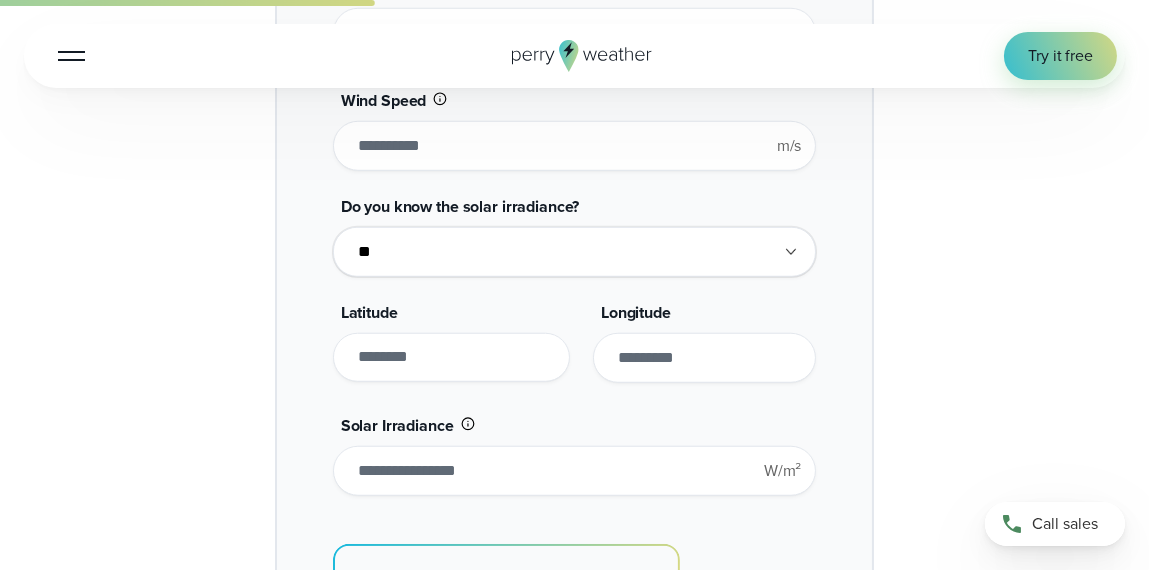 drag, startPoint x: 505, startPoint y: 347, endPoint x: 576, endPoint y: 349, distance: 71.02816 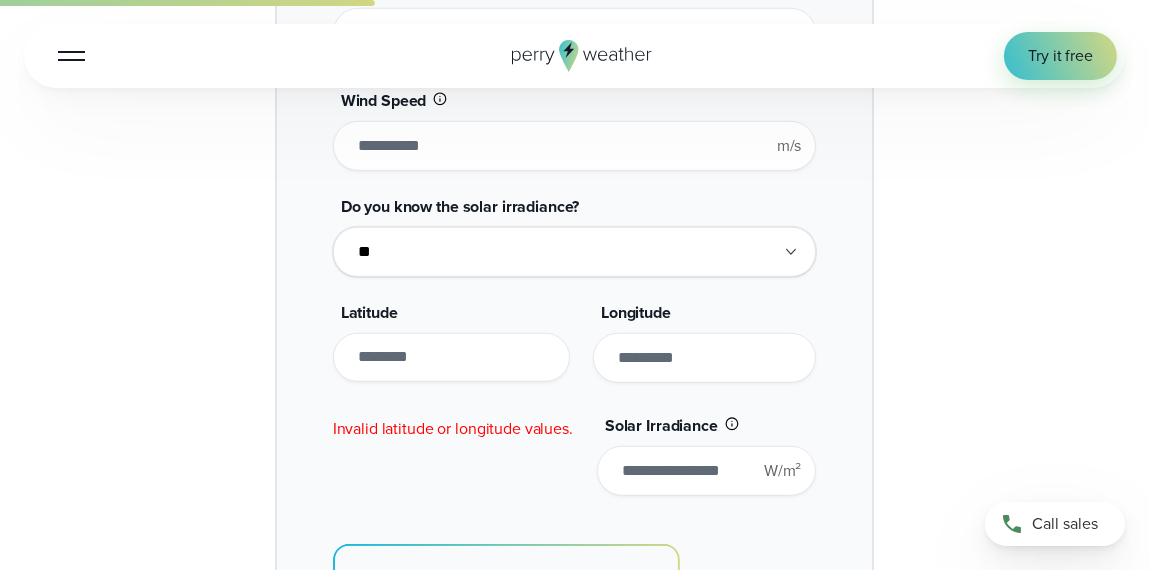 click on "**********" at bounding box center (704, 358) 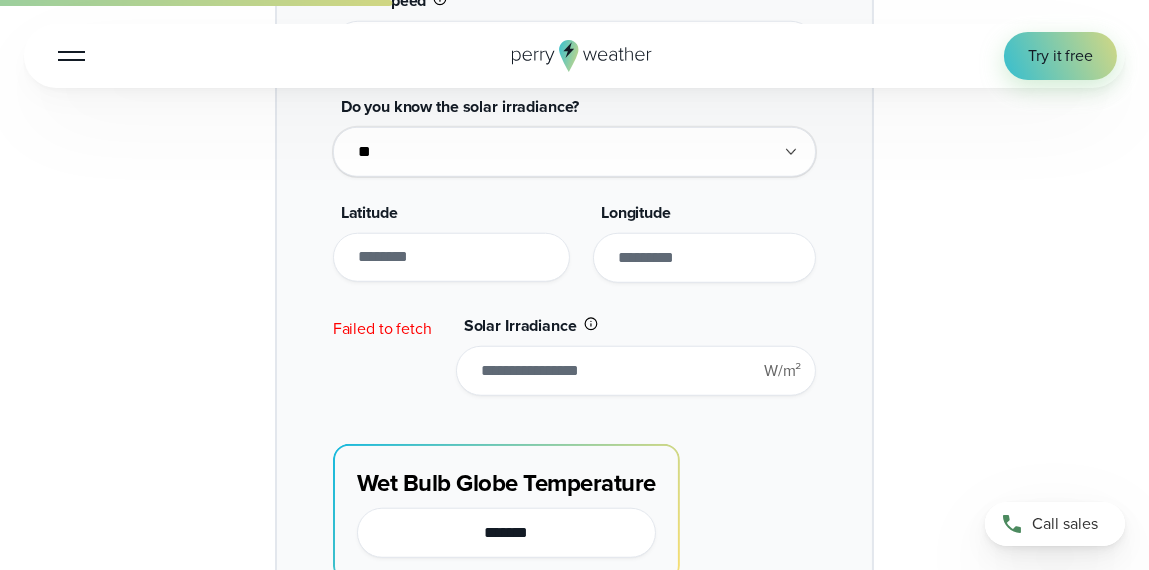 scroll, scrollTop: 2514, scrollLeft: 0, axis: vertical 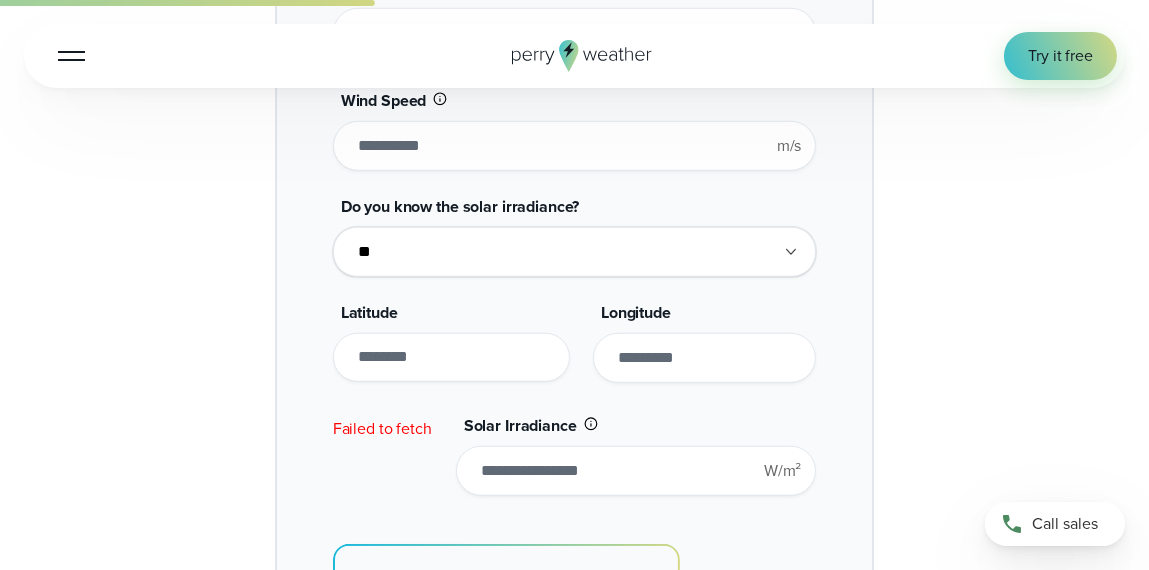 click on "**********" at bounding box center (704, 358) 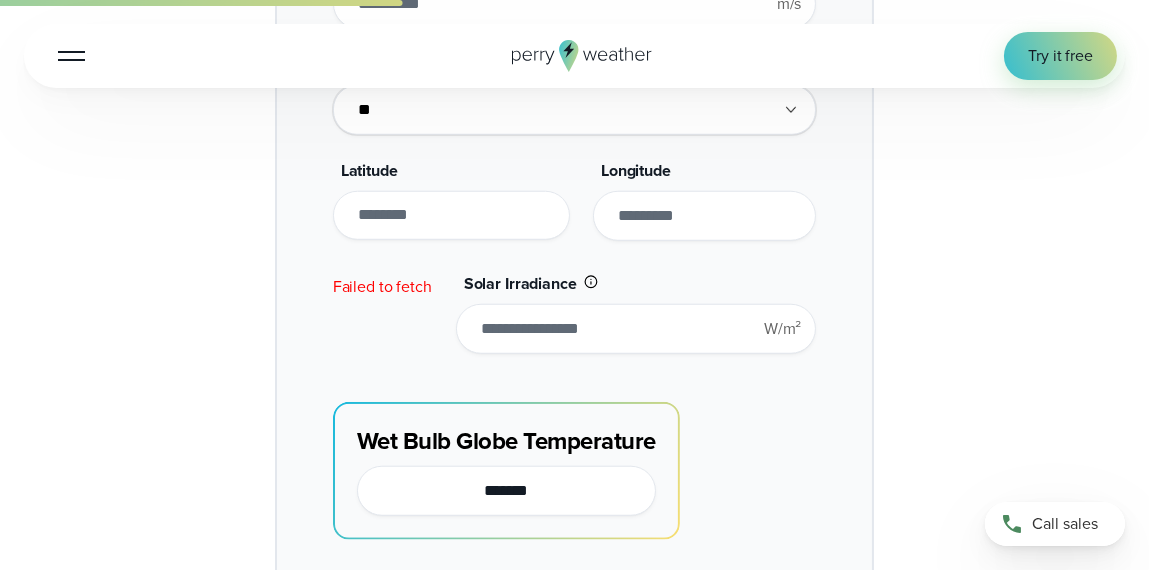 scroll, scrollTop: 2714, scrollLeft: 0, axis: vertical 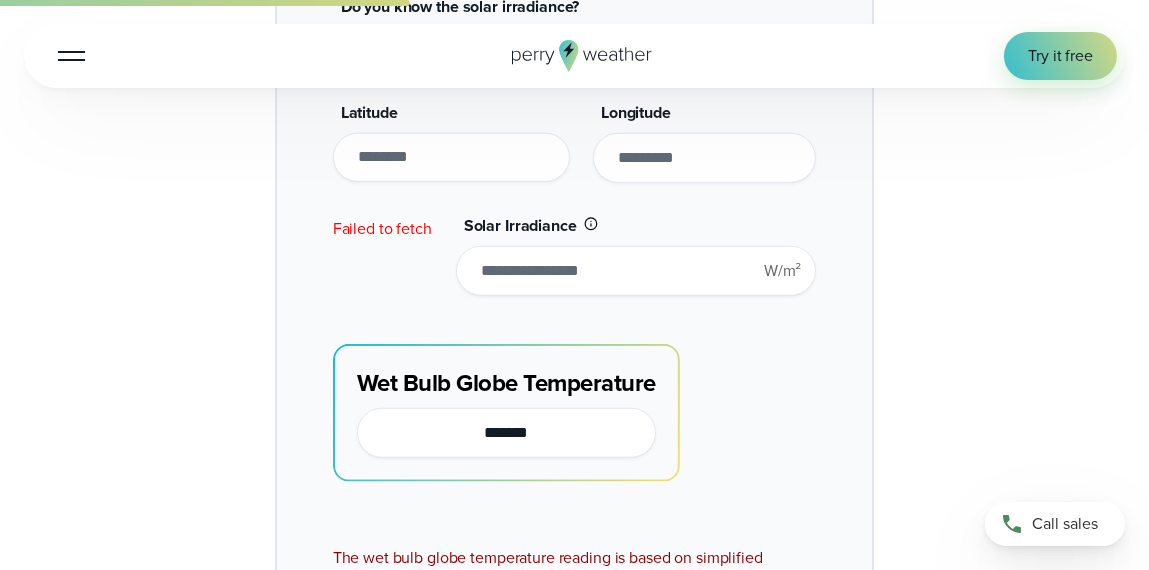 drag, startPoint x: 767, startPoint y: 145, endPoint x: 630, endPoint y: 151, distance: 137.13132 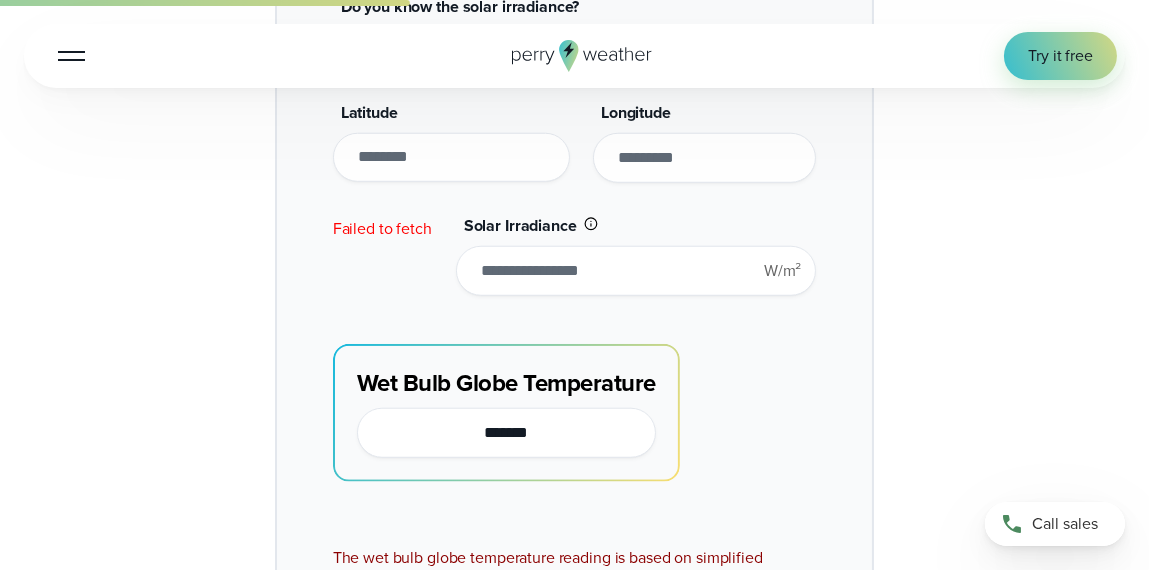 click on "**********" at bounding box center (704, 158) 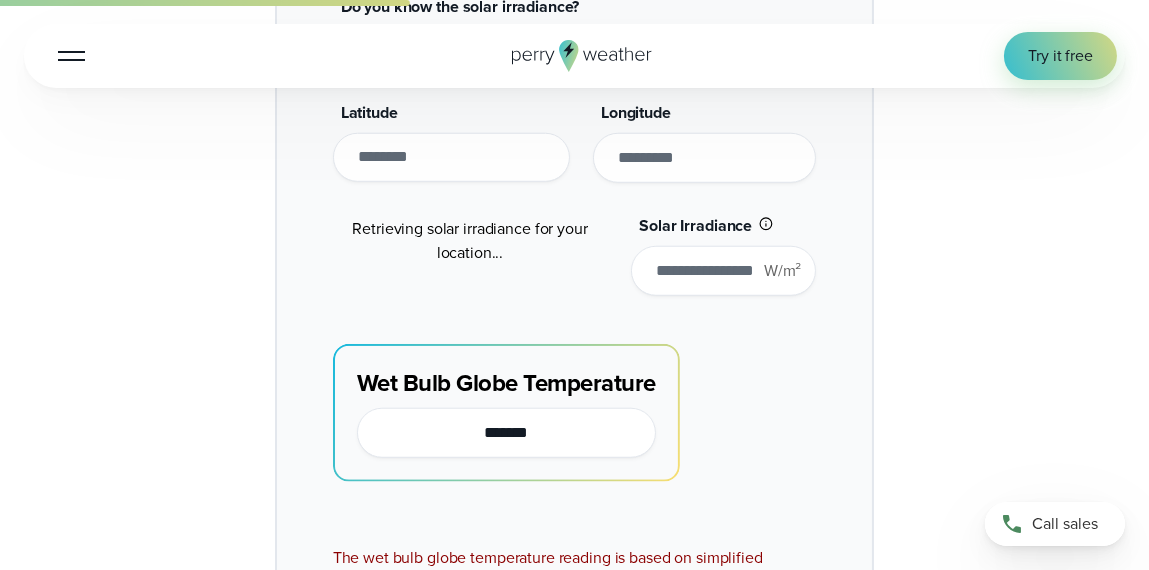 type on "**" 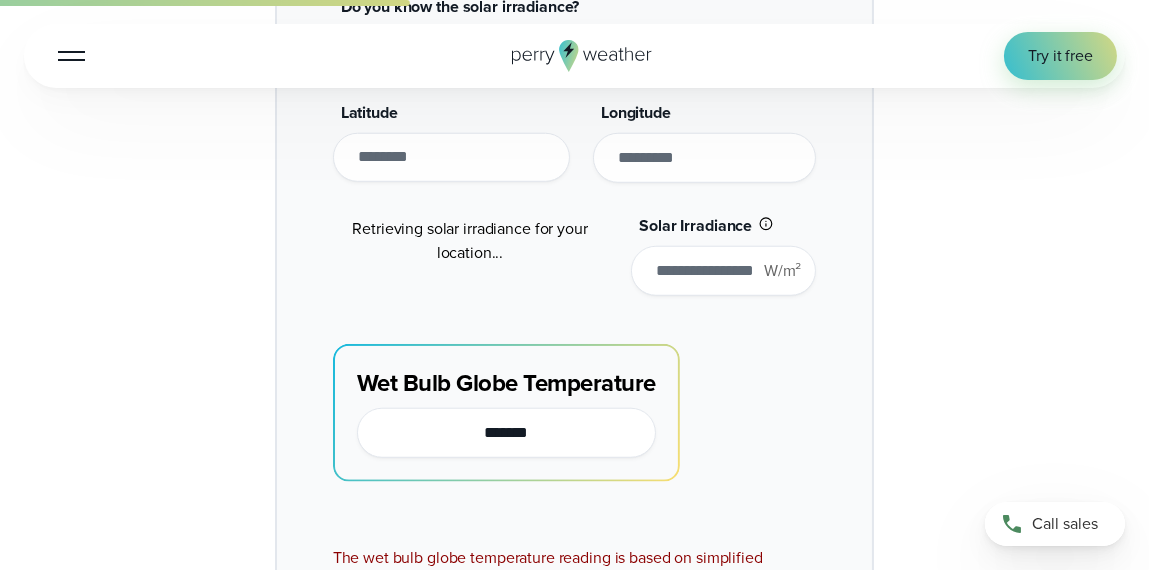 drag, startPoint x: 507, startPoint y: 143, endPoint x: 374, endPoint y: 140, distance: 133.03383 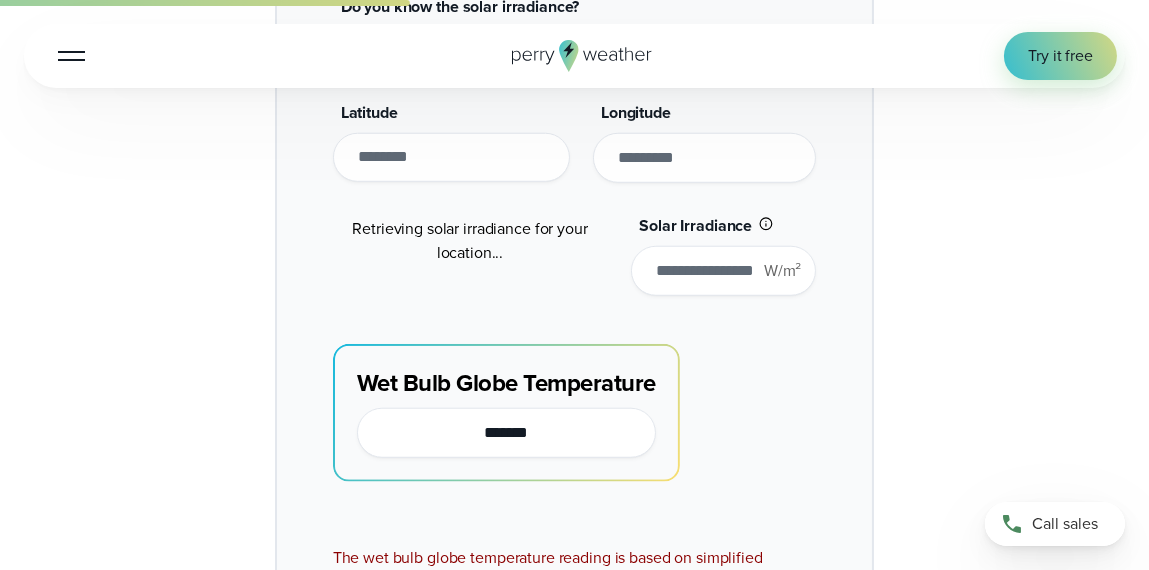 click on "**********" at bounding box center [451, 157] 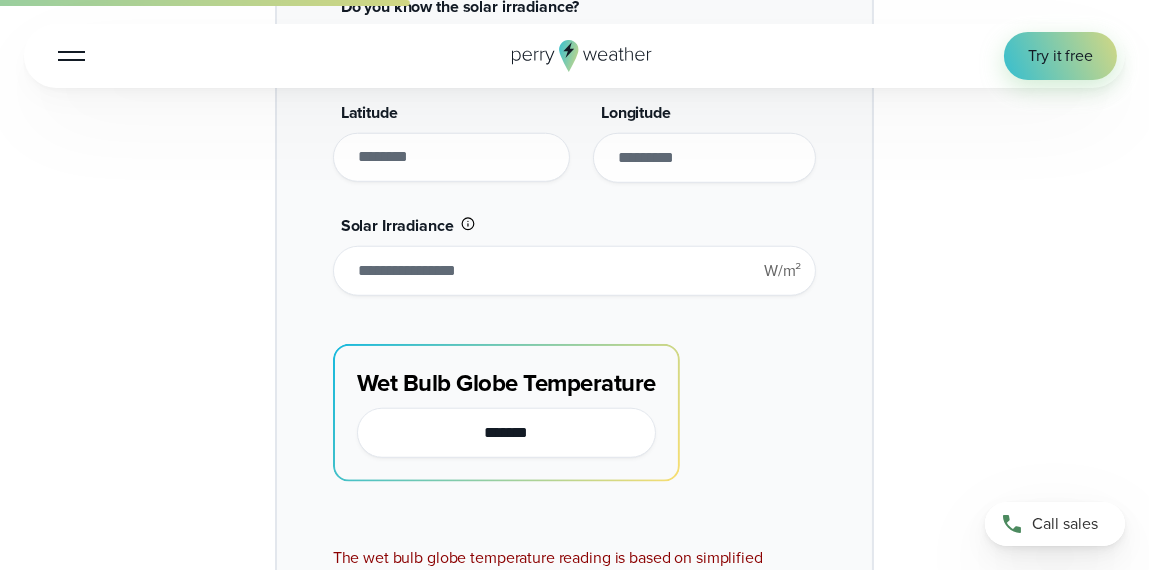 type on "**" 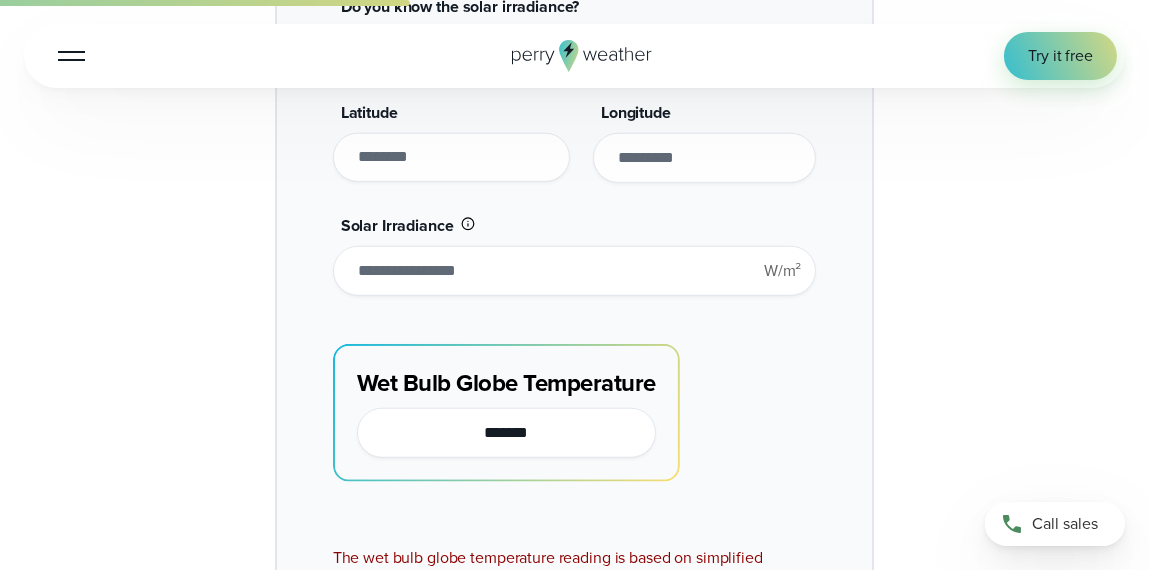 type on "*******" 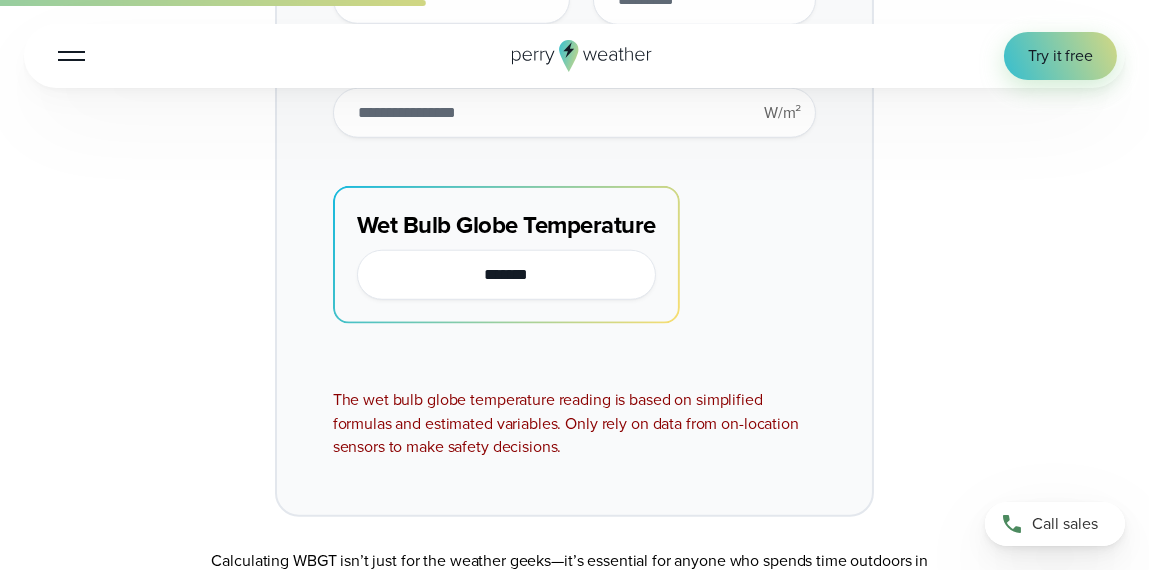 scroll, scrollTop: 2914, scrollLeft: 0, axis: vertical 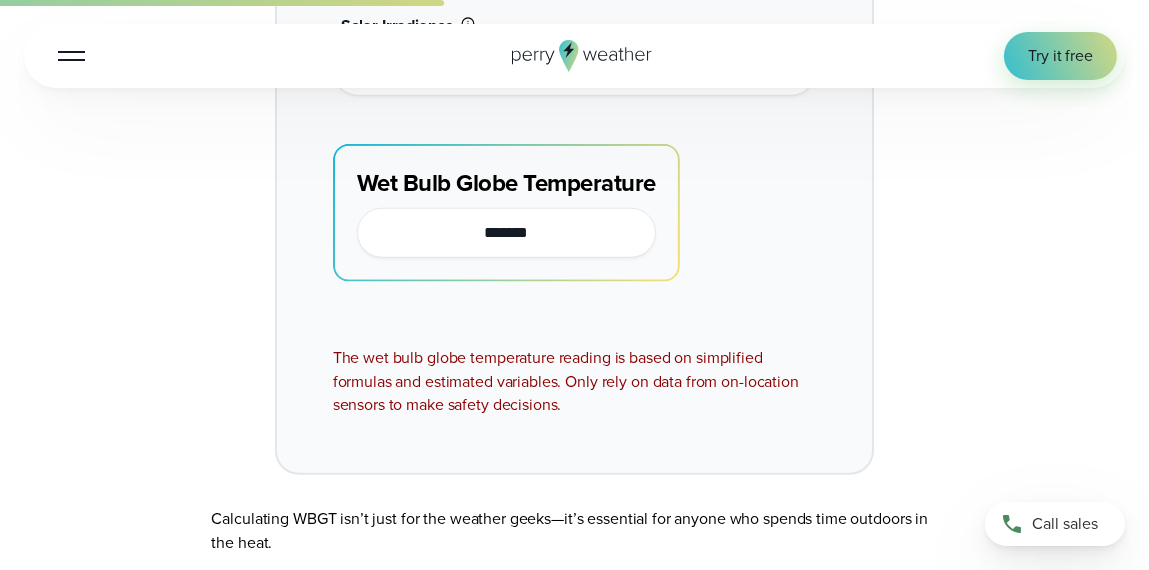 type on "**" 